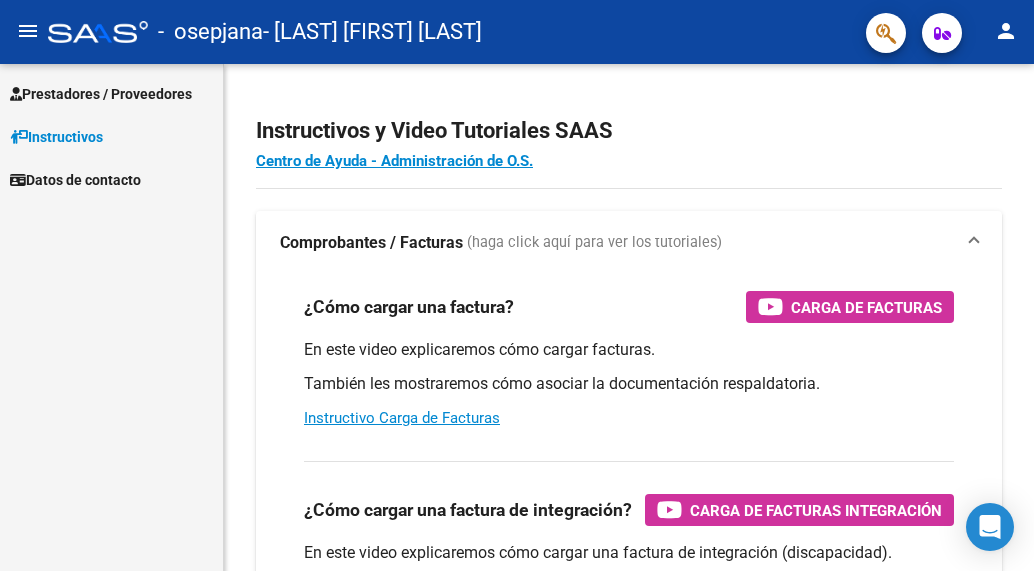 scroll, scrollTop: 0, scrollLeft: 0, axis: both 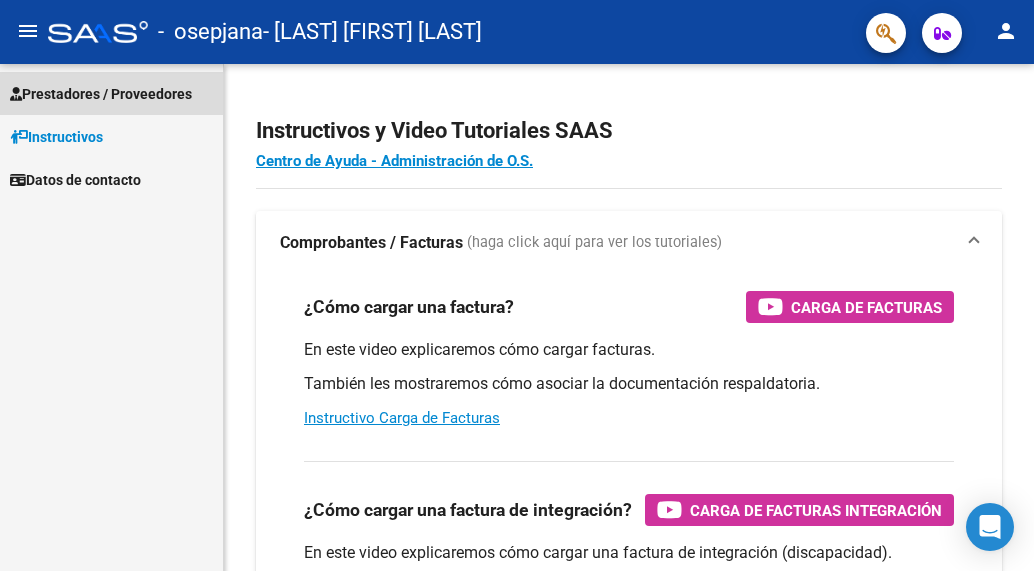 click on "Prestadores / Proveedores" at bounding box center (101, 94) 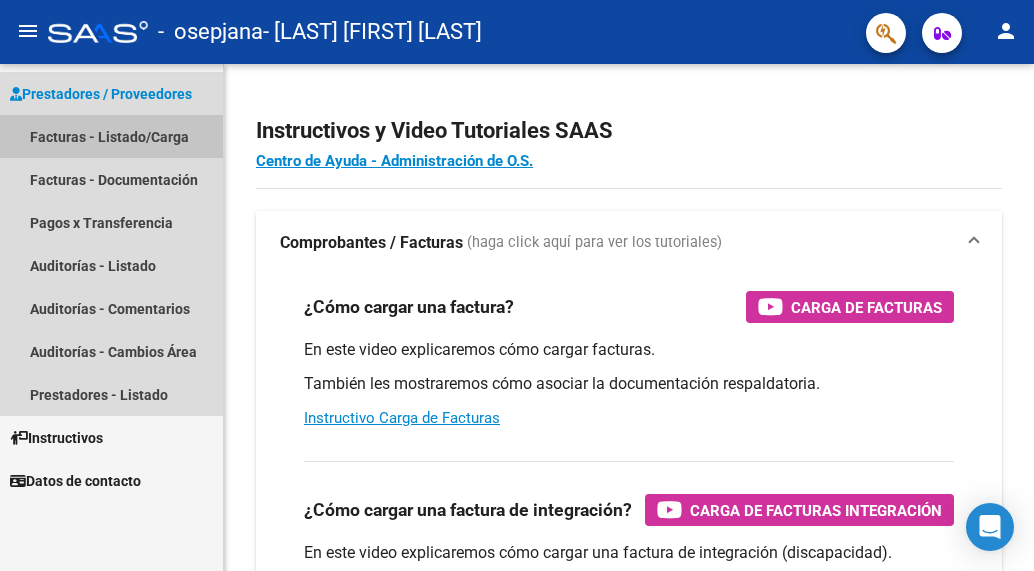 click on "Facturas - Listado/Carga" at bounding box center [111, 136] 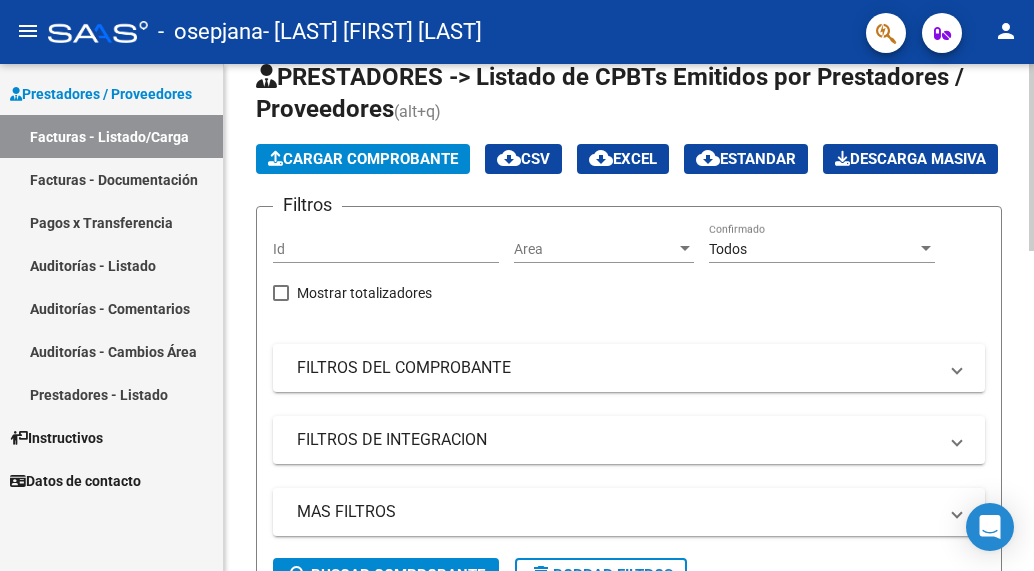 scroll, scrollTop: 36, scrollLeft: 0, axis: vertical 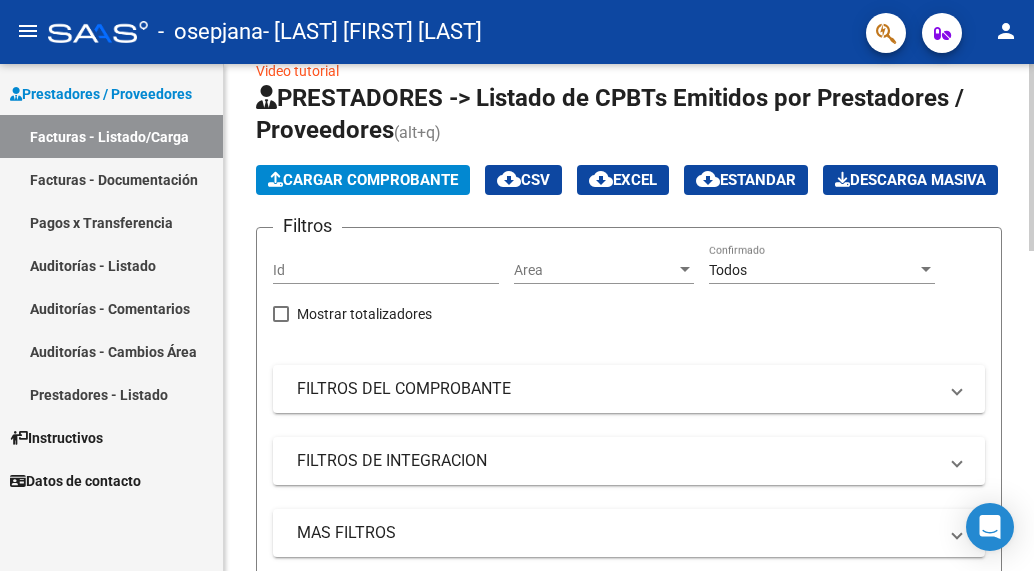 click on "Cargar Comprobante" 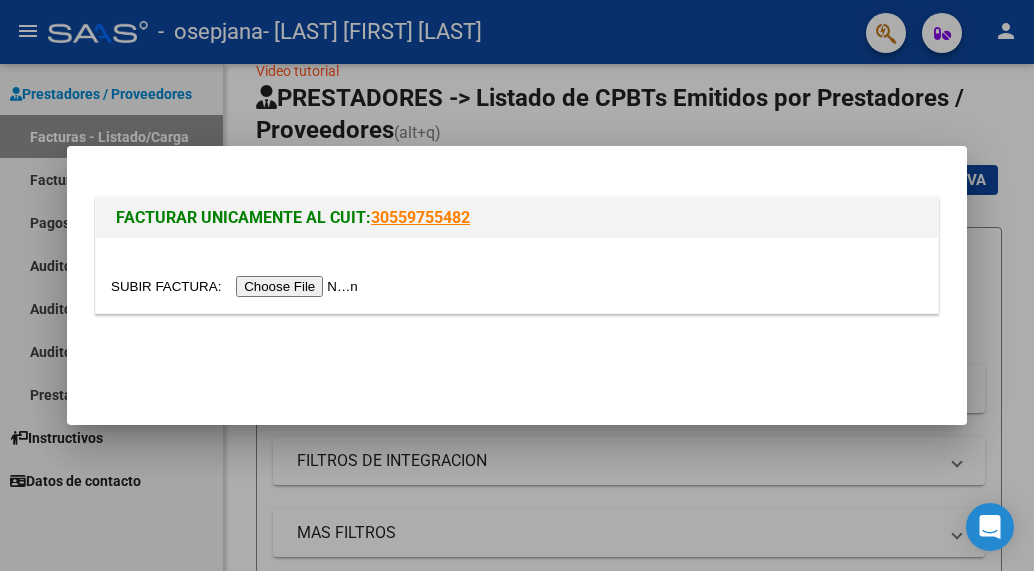 click at bounding box center [237, 286] 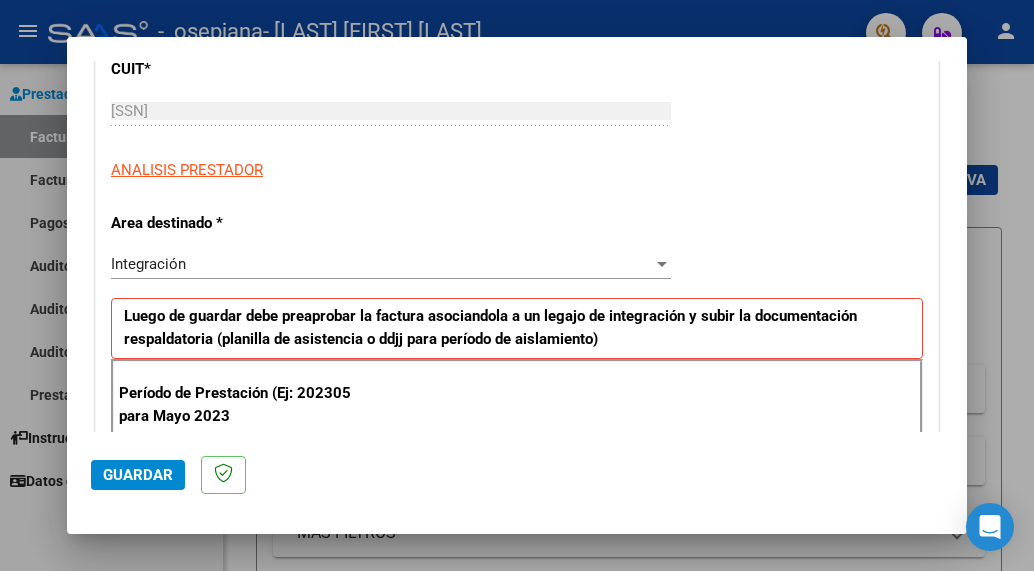 scroll, scrollTop: 332, scrollLeft: 0, axis: vertical 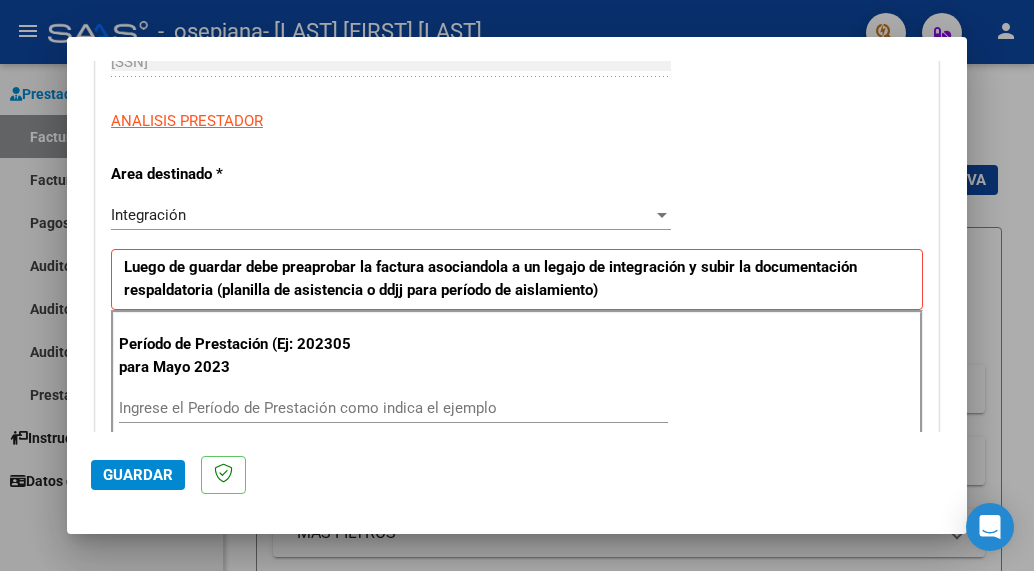 click on "Ingrese el Período de Prestación como indica el ejemplo" at bounding box center (393, 408) 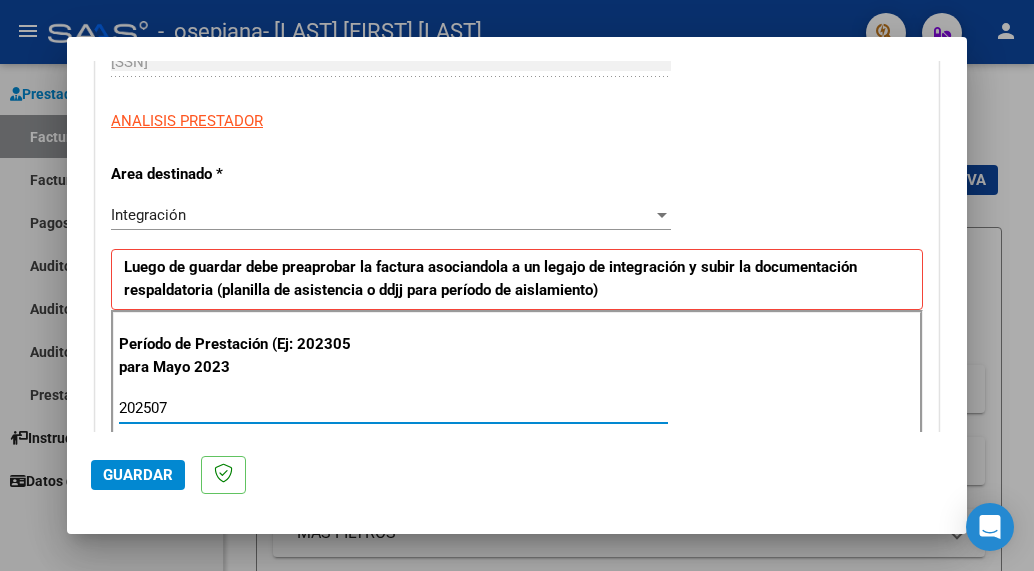 type on "202507" 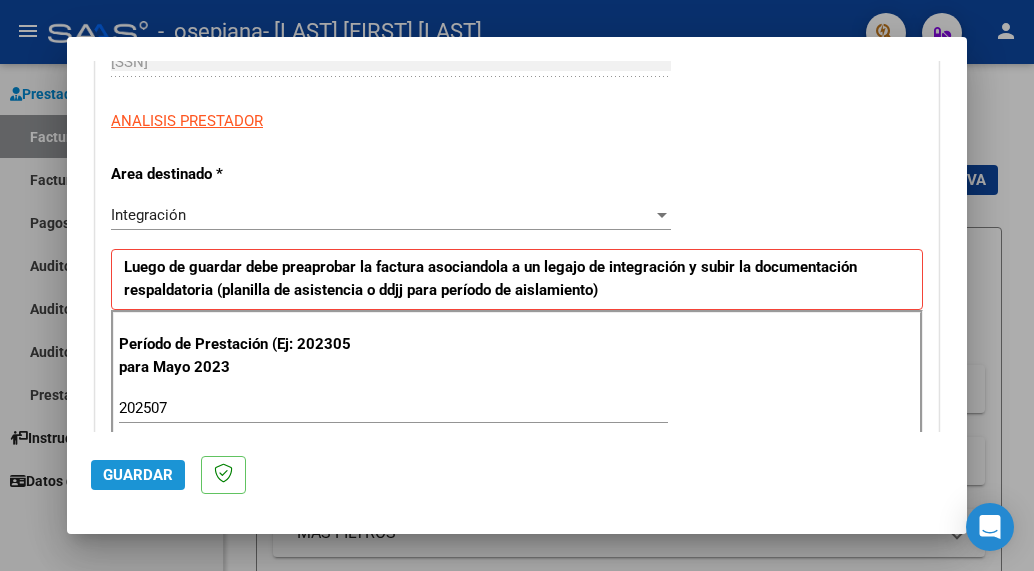 click on "Guardar" 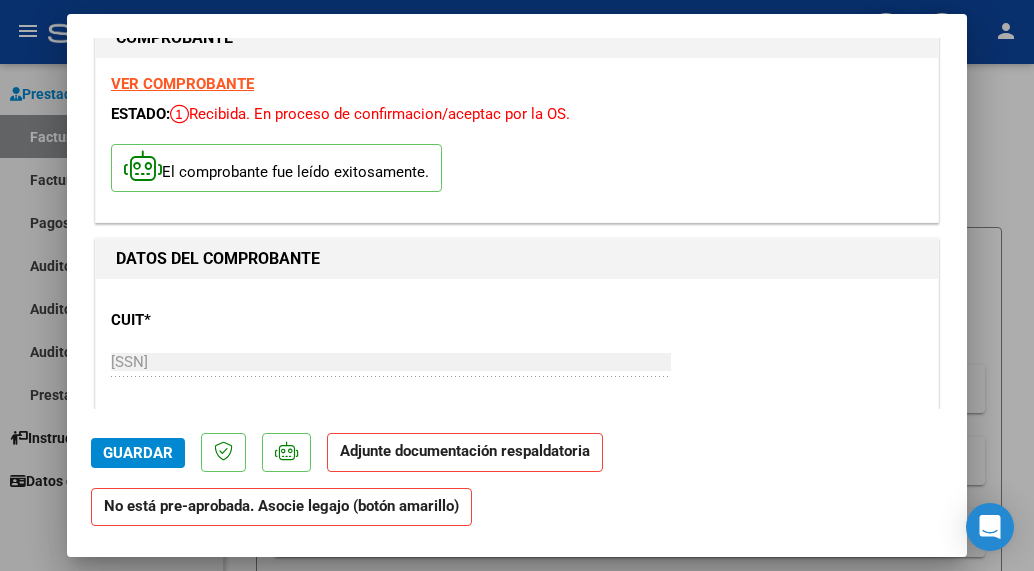 scroll, scrollTop: 0, scrollLeft: 0, axis: both 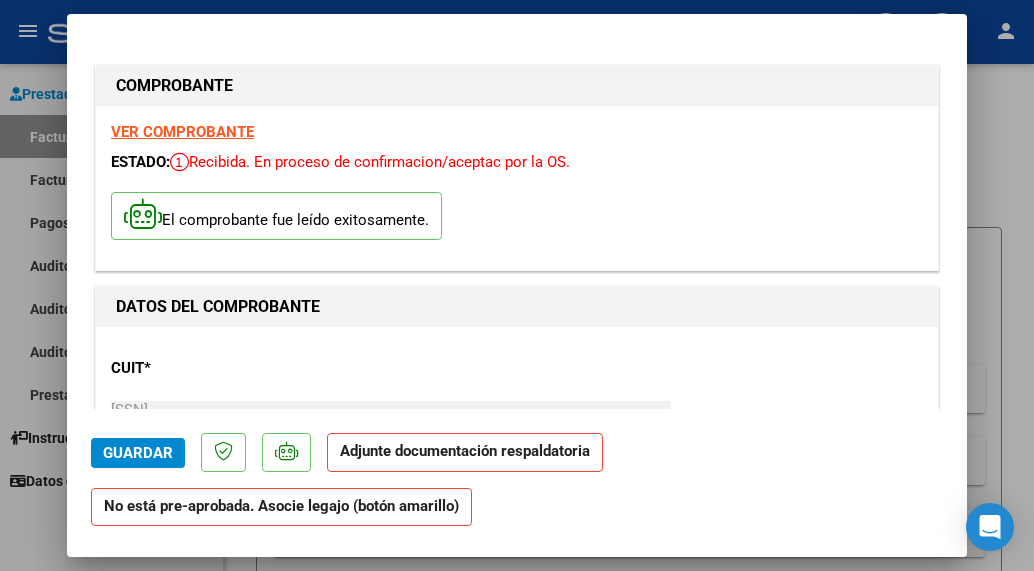 click on "Guardar" 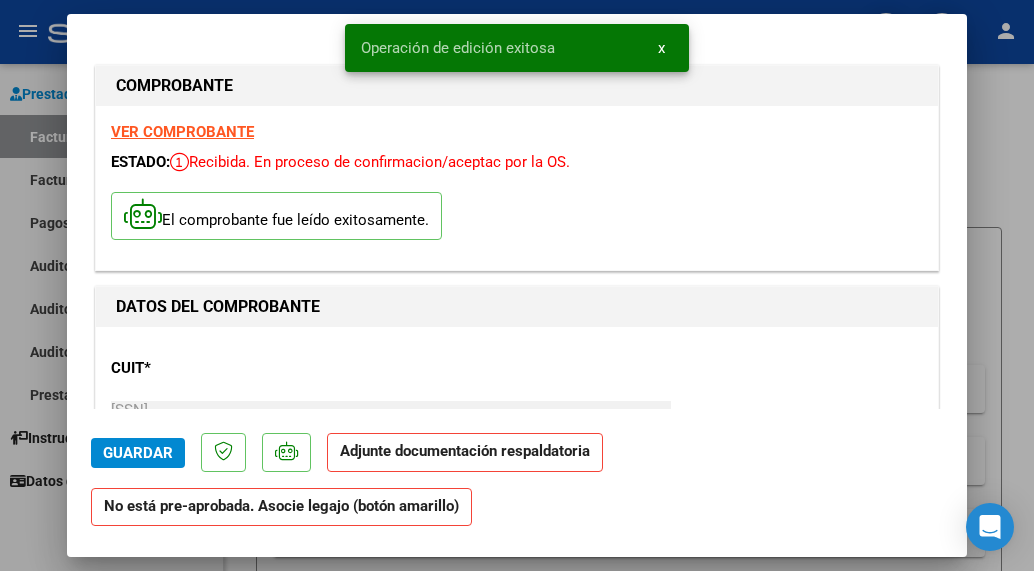 click at bounding box center (517, 285) 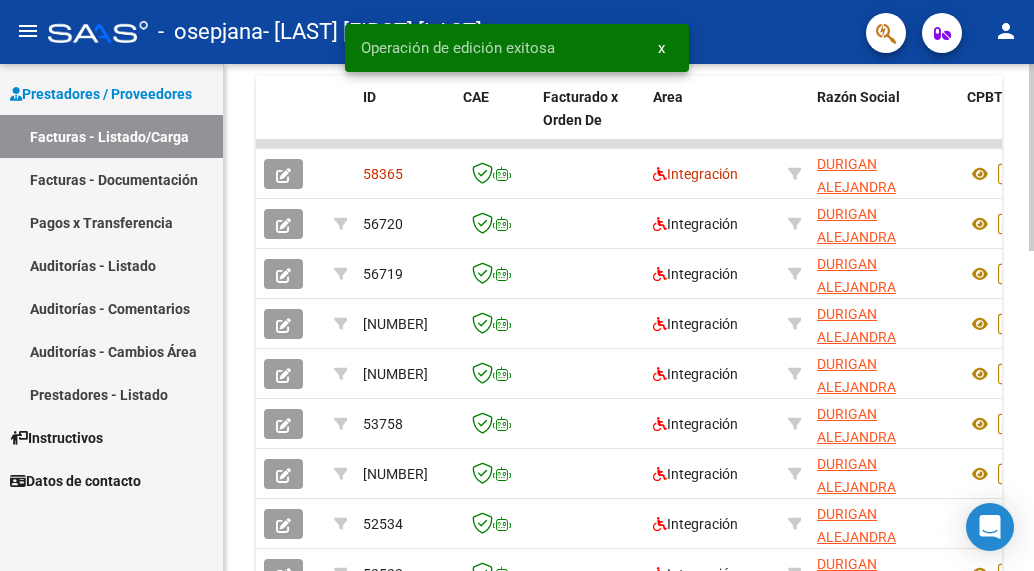 scroll, scrollTop: 607, scrollLeft: 0, axis: vertical 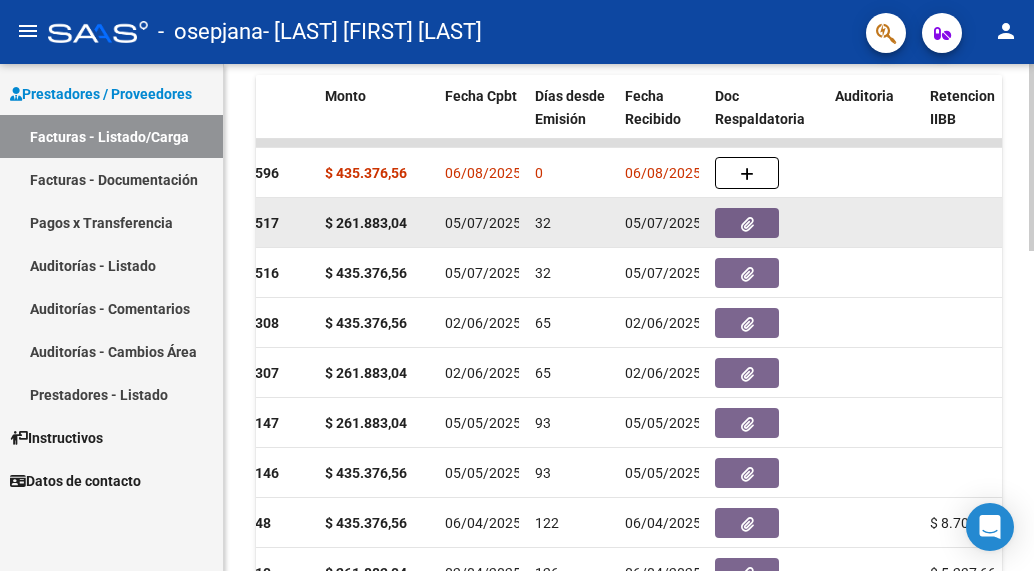 drag, startPoint x: 371, startPoint y: 291, endPoint x: 615, endPoint y: 283, distance: 244.13112 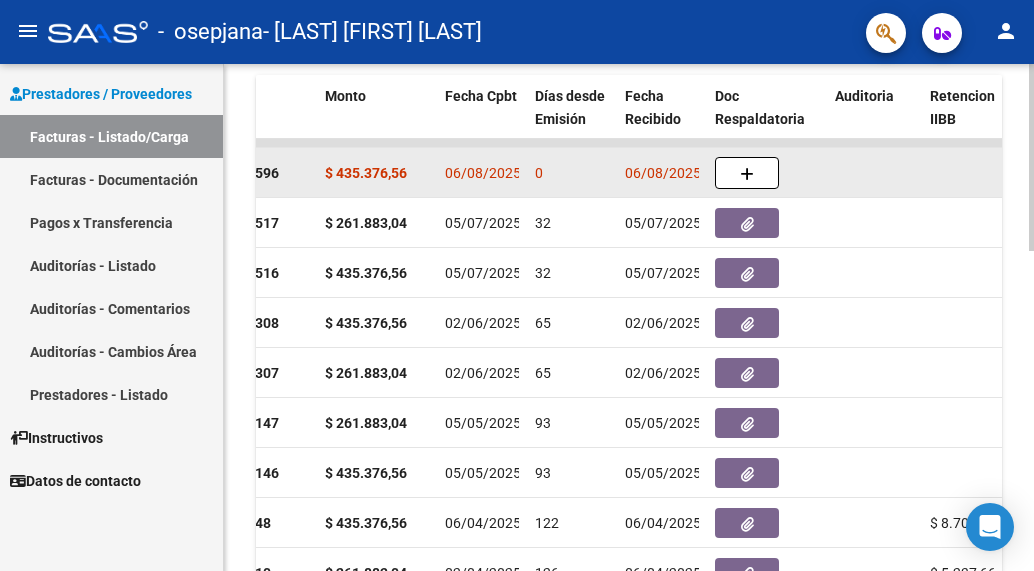 click 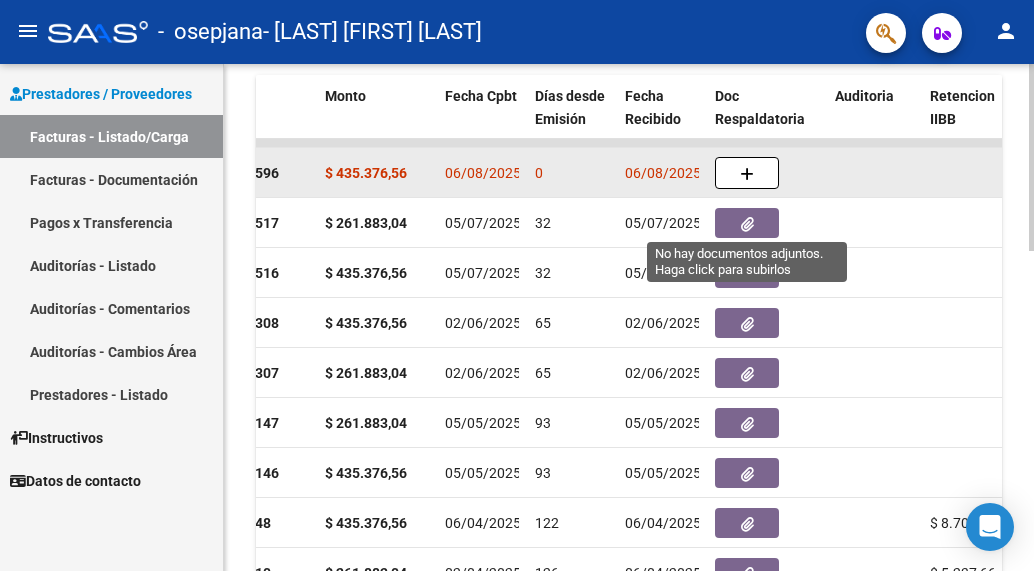 click 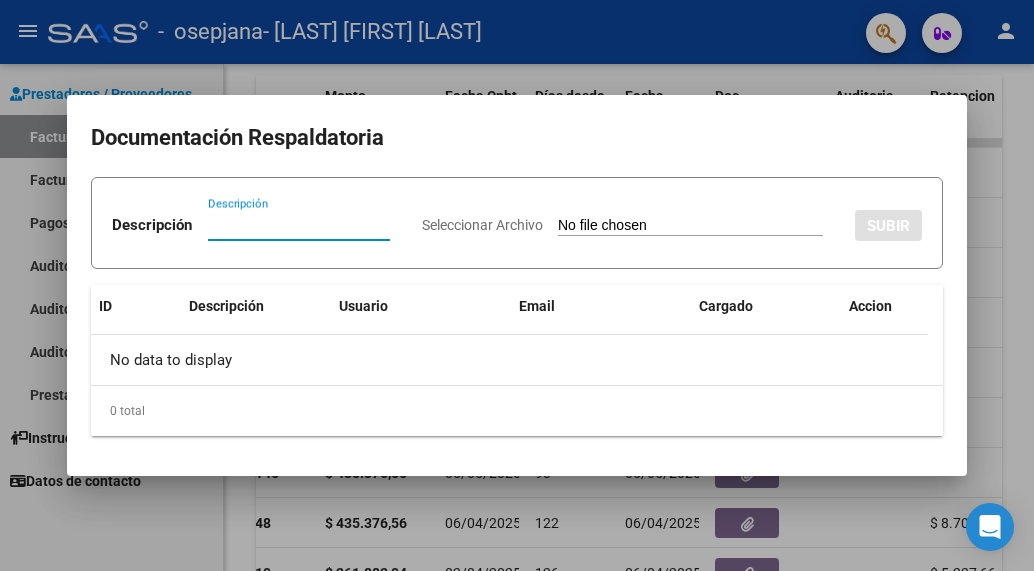 click on "Descripción" at bounding box center [299, 225] 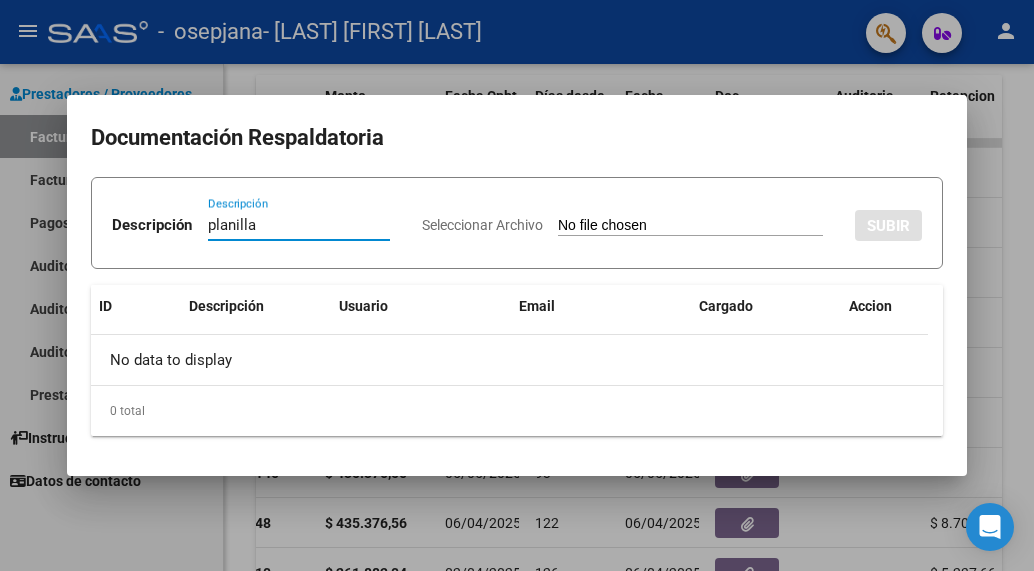 type on "planilla" 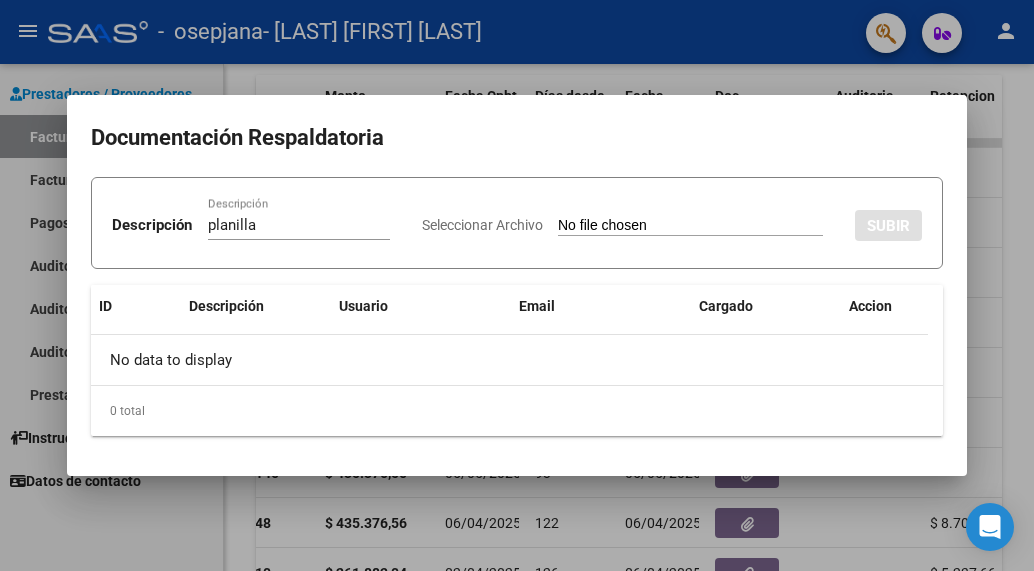 type on "C:\fakepath\[LAST] [LAST] 202507.pdf" 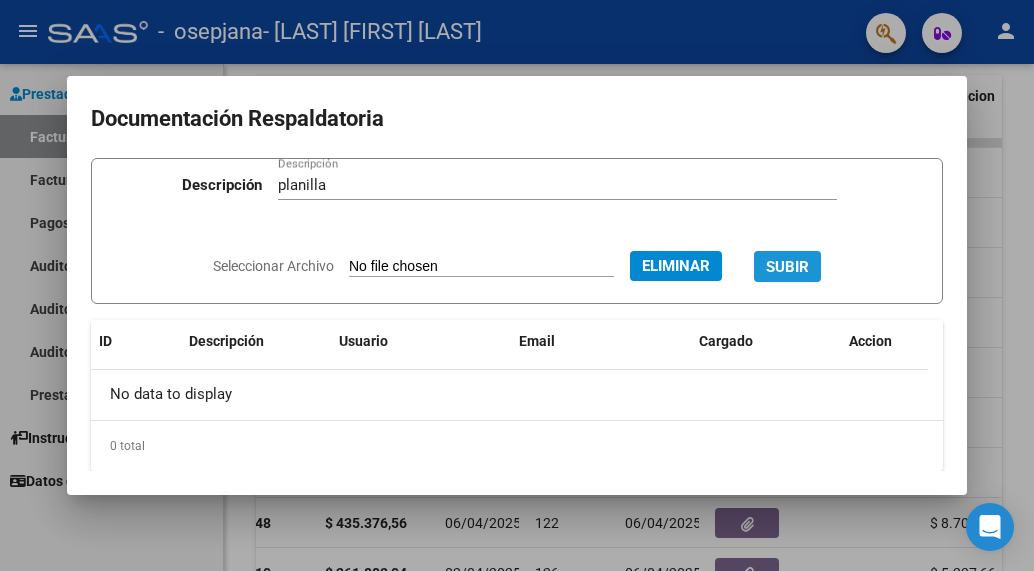 click on "SUBIR" at bounding box center (787, 267) 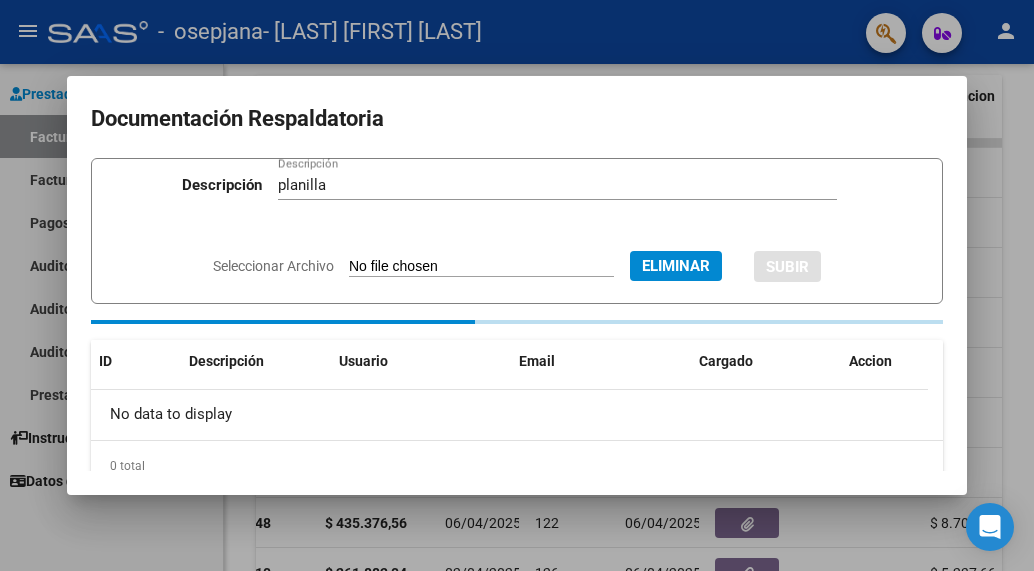 type 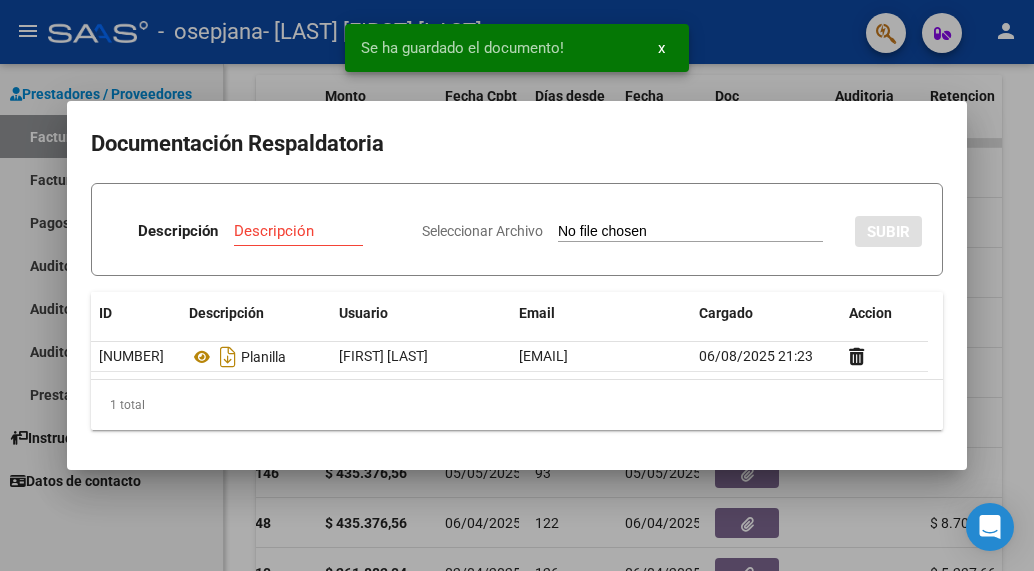 click at bounding box center (517, 285) 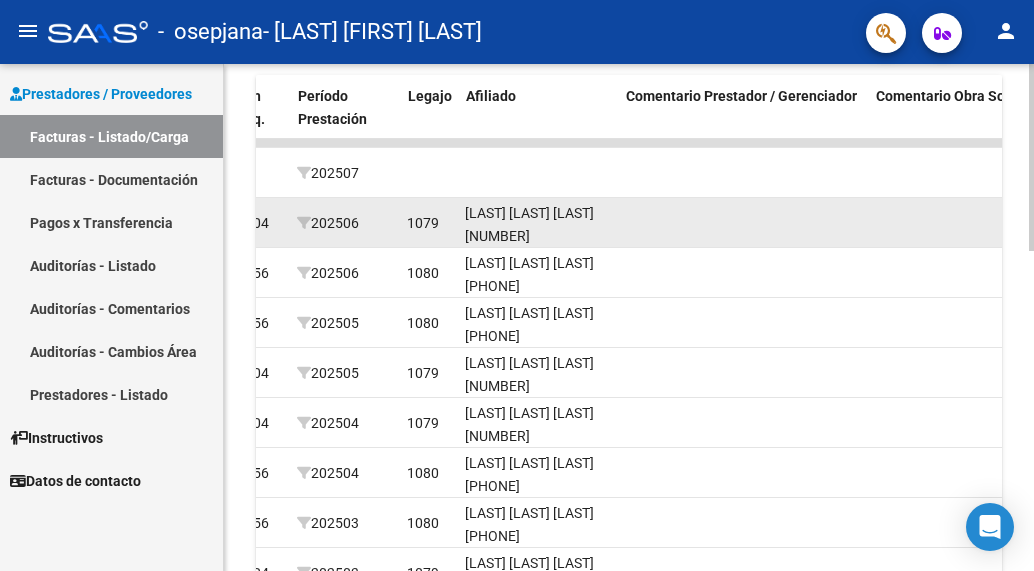 scroll, scrollTop: 0, scrollLeft: 2564, axis: horizontal 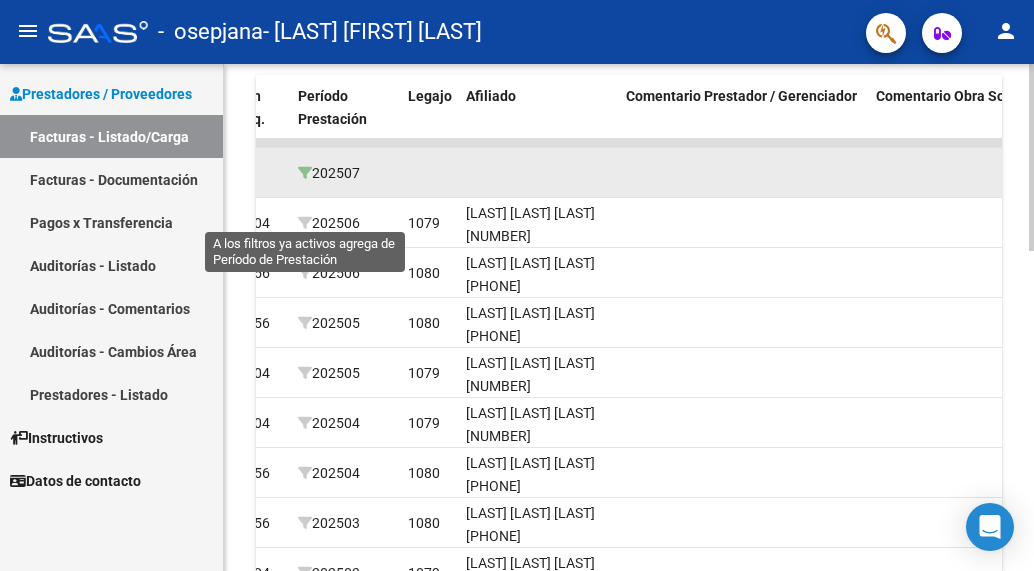 click 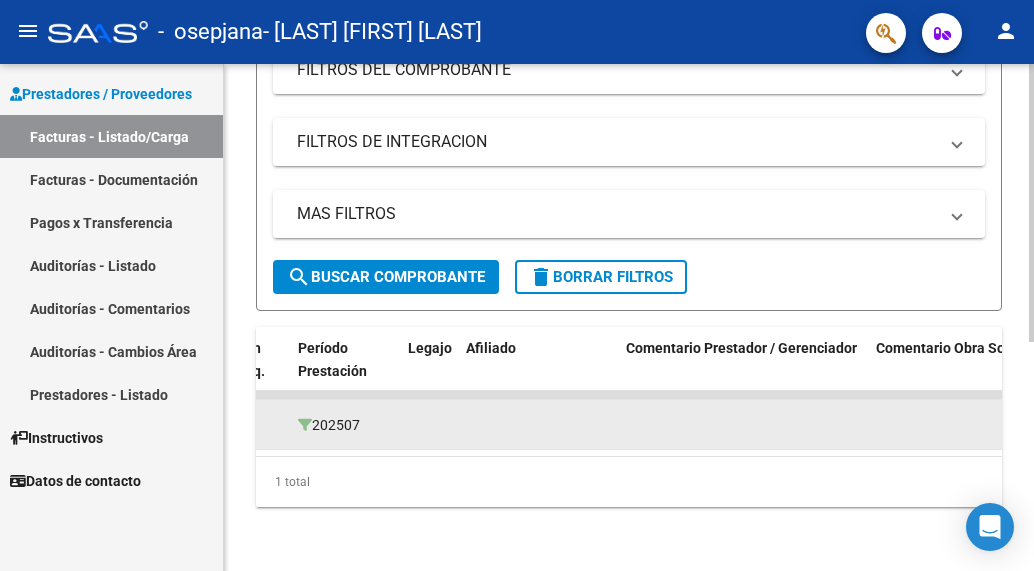 scroll, scrollTop: 416, scrollLeft: 0, axis: vertical 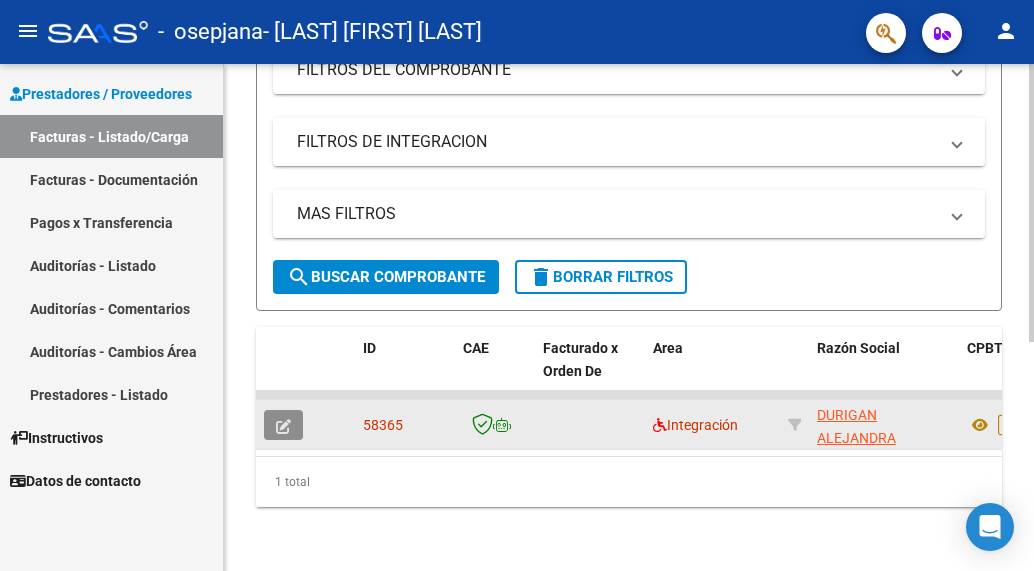 click 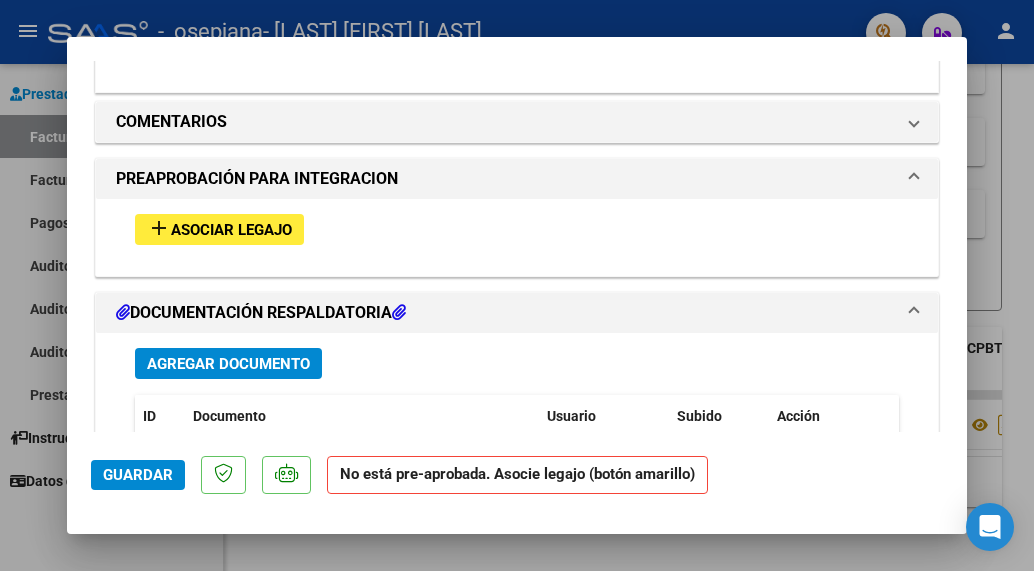 scroll, scrollTop: 1627, scrollLeft: 0, axis: vertical 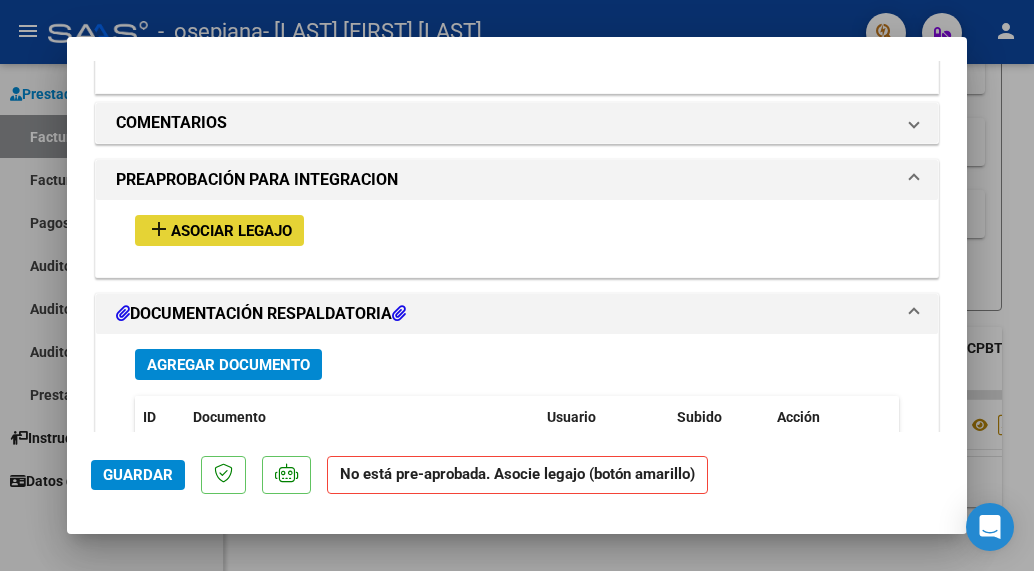 click on "Asociar Legajo" at bounding box center (231, 231) 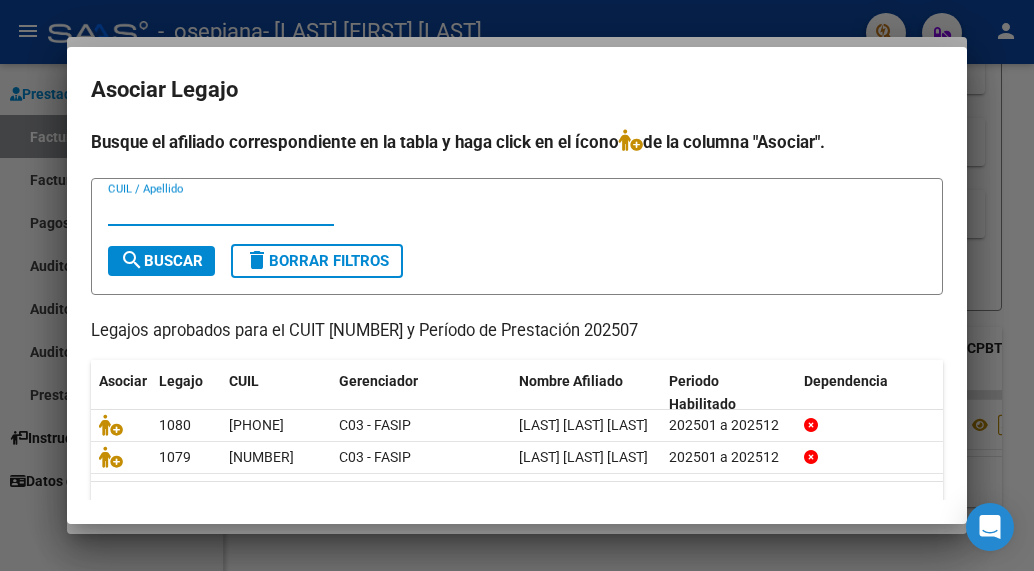 click on "CUIL / Apellido" at bounding box center [221, 210] 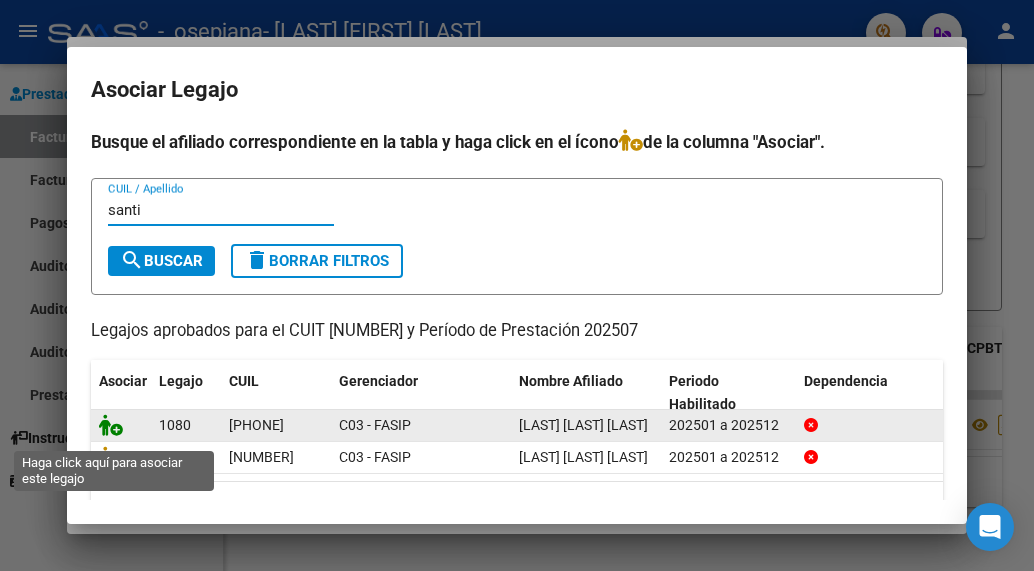 type on "santi" 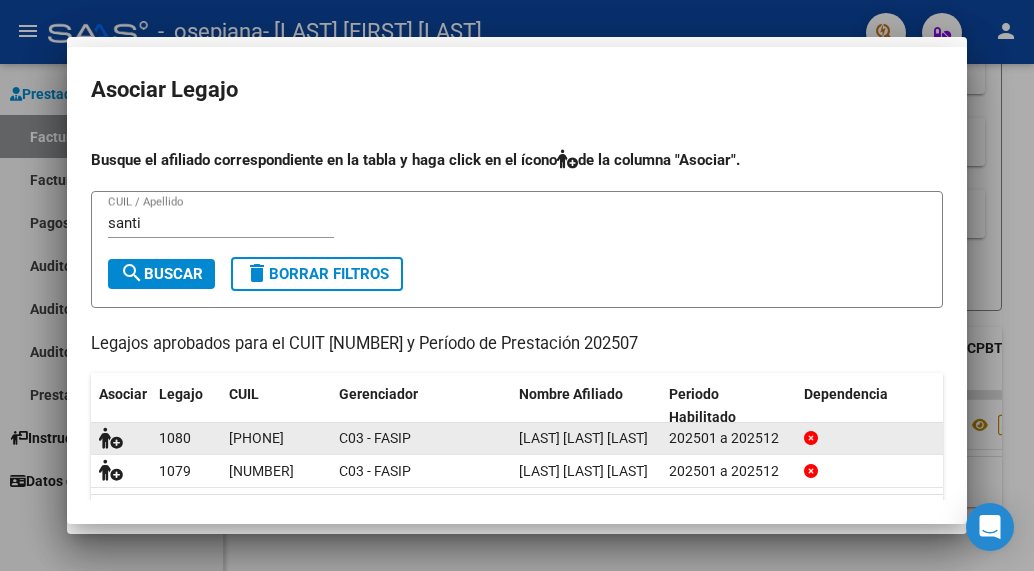 scroll, scrollTop: 1680, scrollLeft: 0, axis: vertical 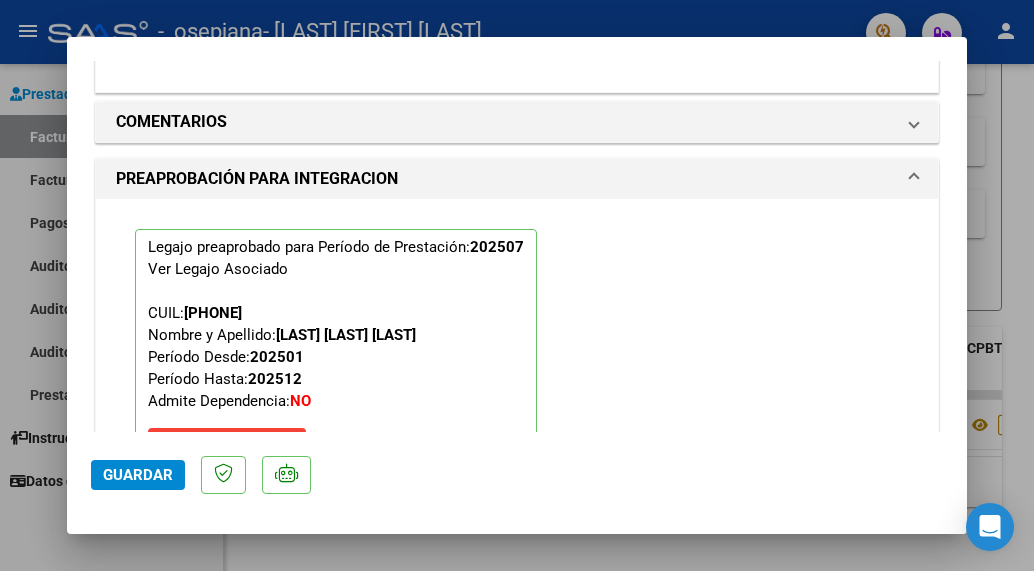 click on "Guardar" 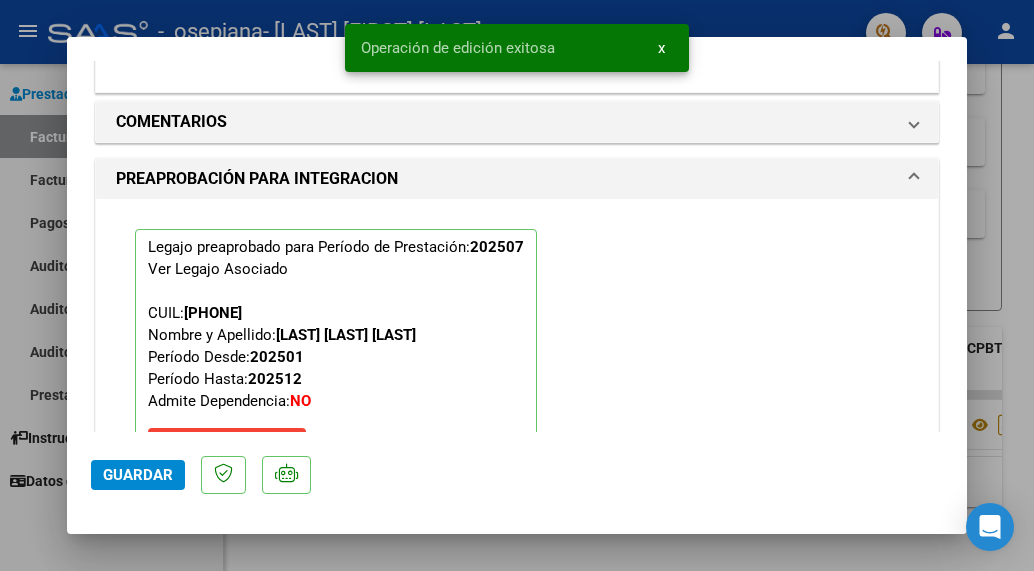 click at bounding box center [517, 285] 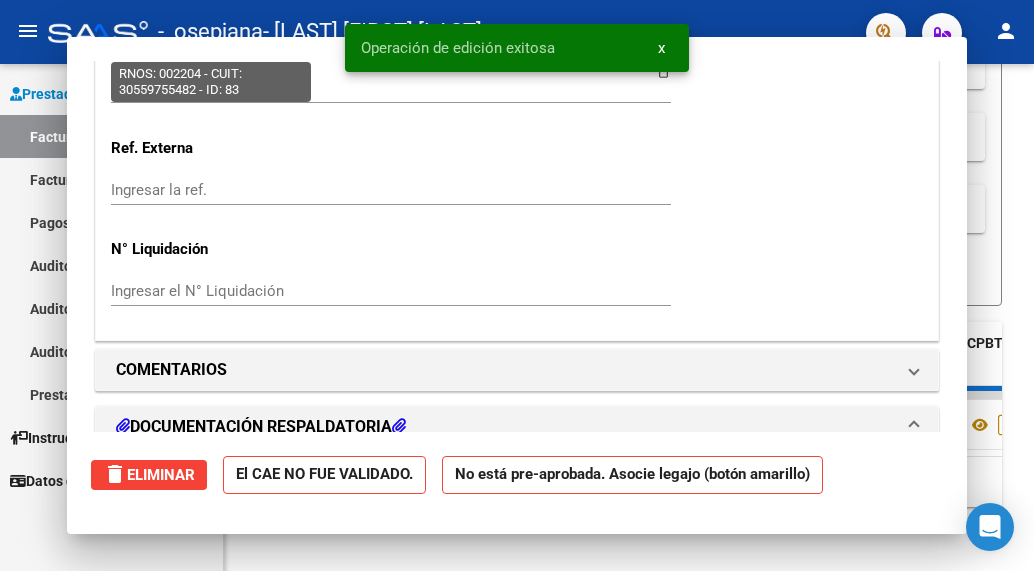 scroll, scrollTop: 1927, scrollLeft: 0, axis: vertical 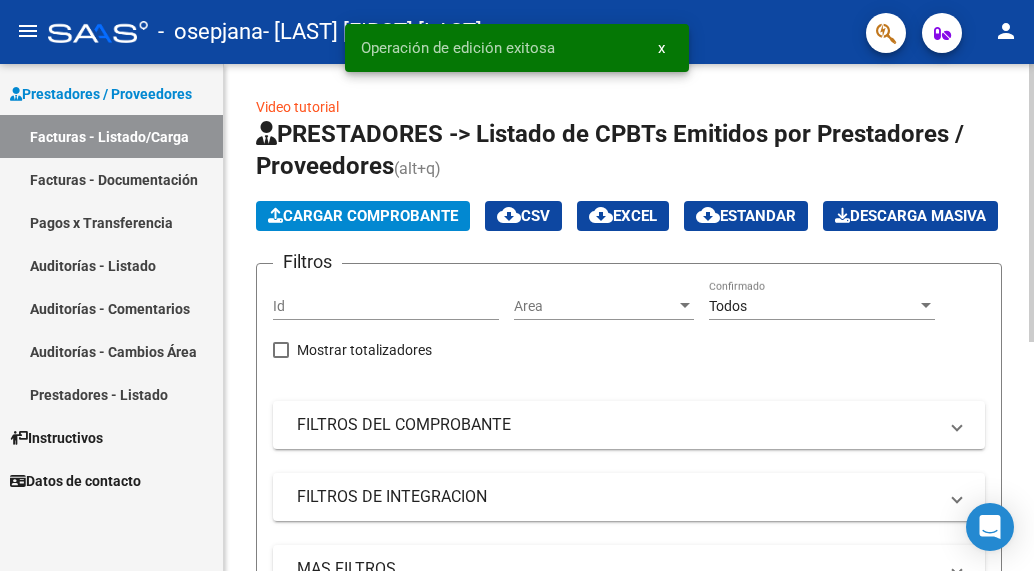 click on "Cargar Comprobante" 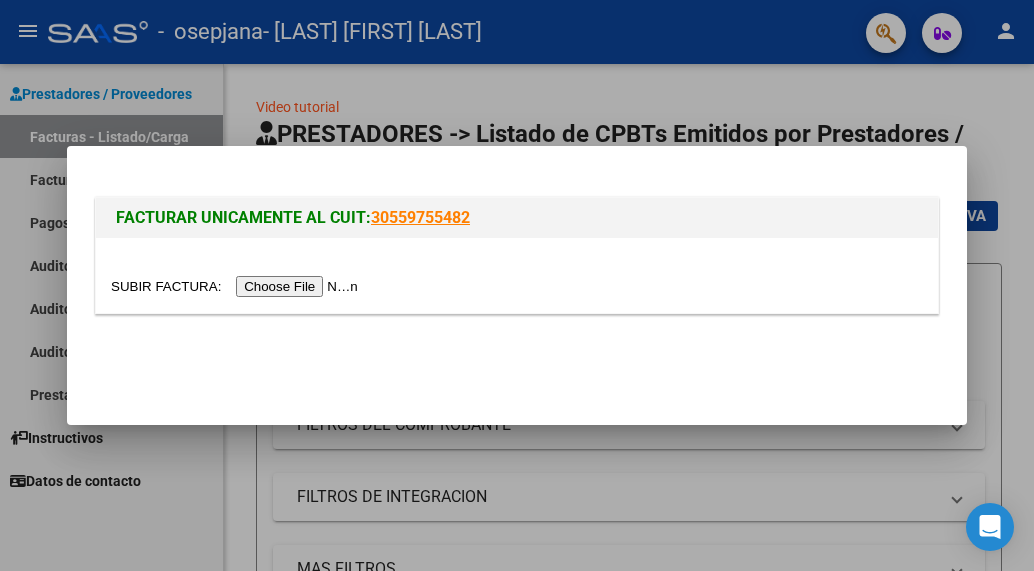 click at bounding box center (237, 286) 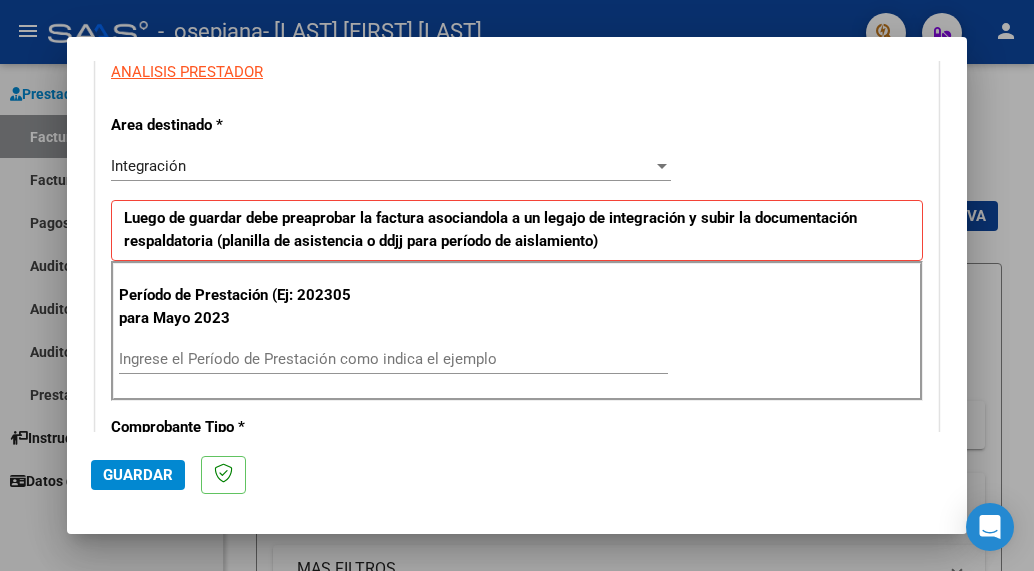scroll, scrollTop: 382, scrollLeft: 0, axis: vertical 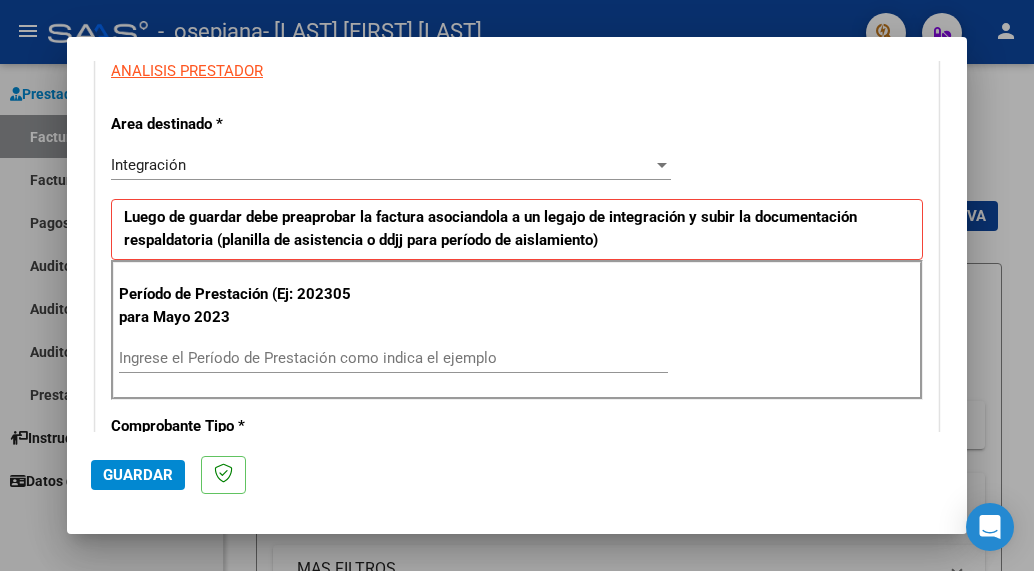 click on "Ingrese el Período de Prestación como indica el ejemplo" at bounding box center (393, 358) 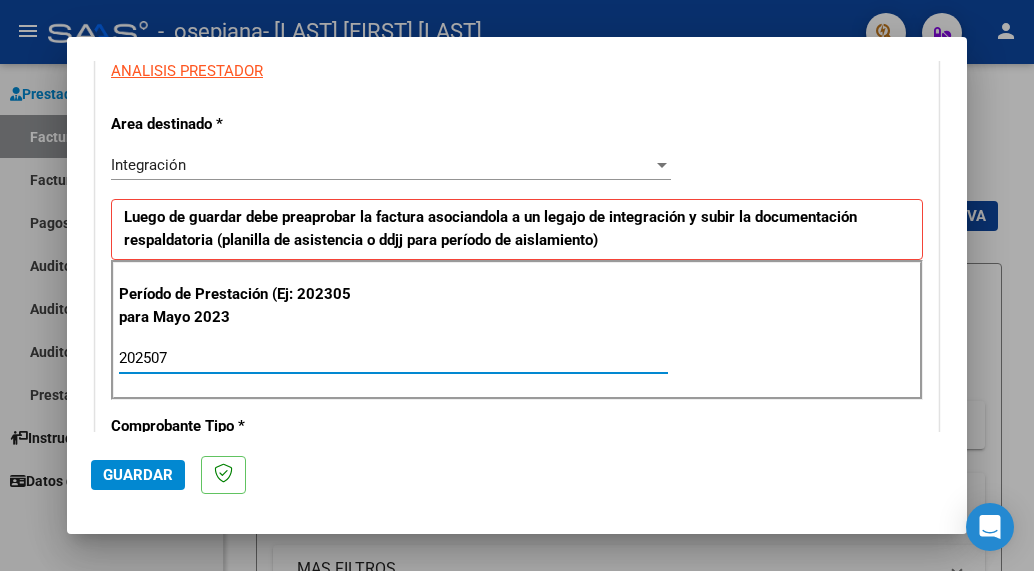 type on "202507" 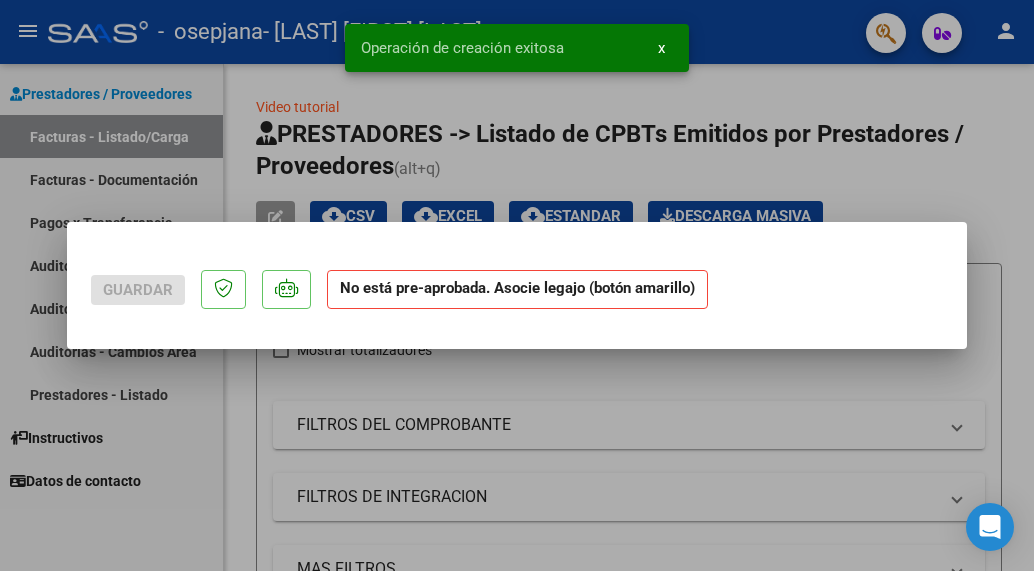 scroll, scrollTop: 0, scrollLeft: 0, axis: both 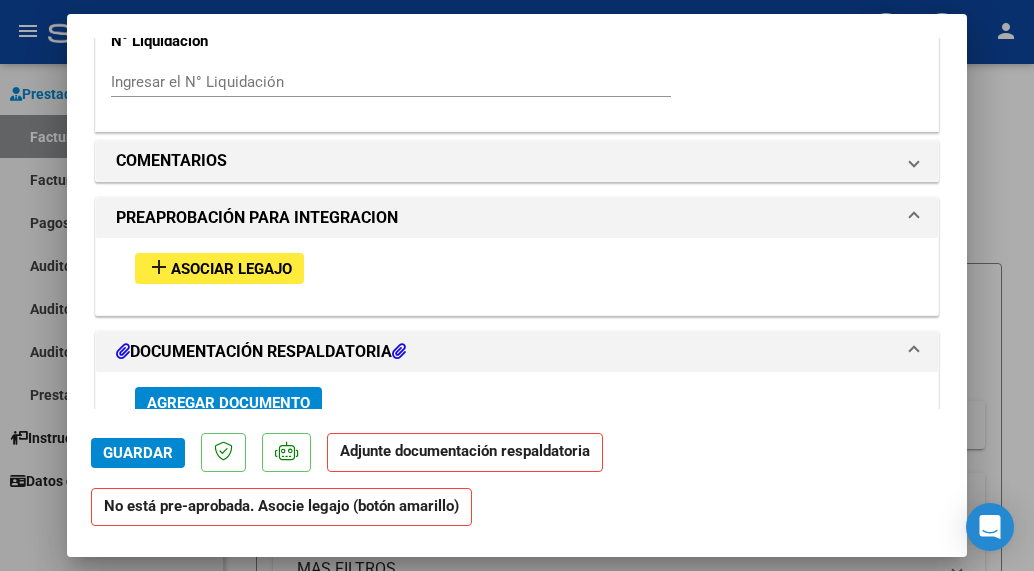 click on "add Asociar Legajo" at bounding box center [219, 268] 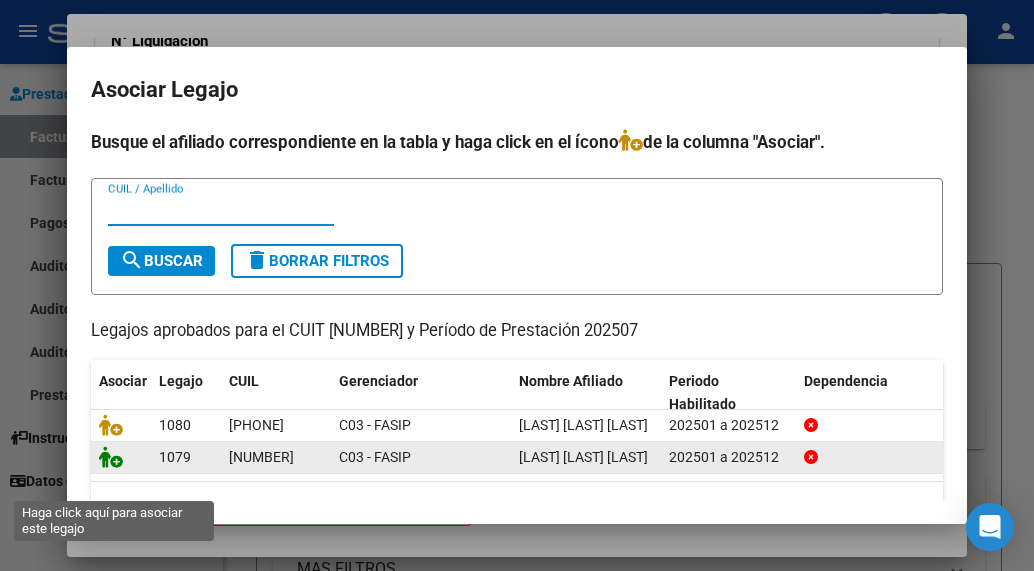 click 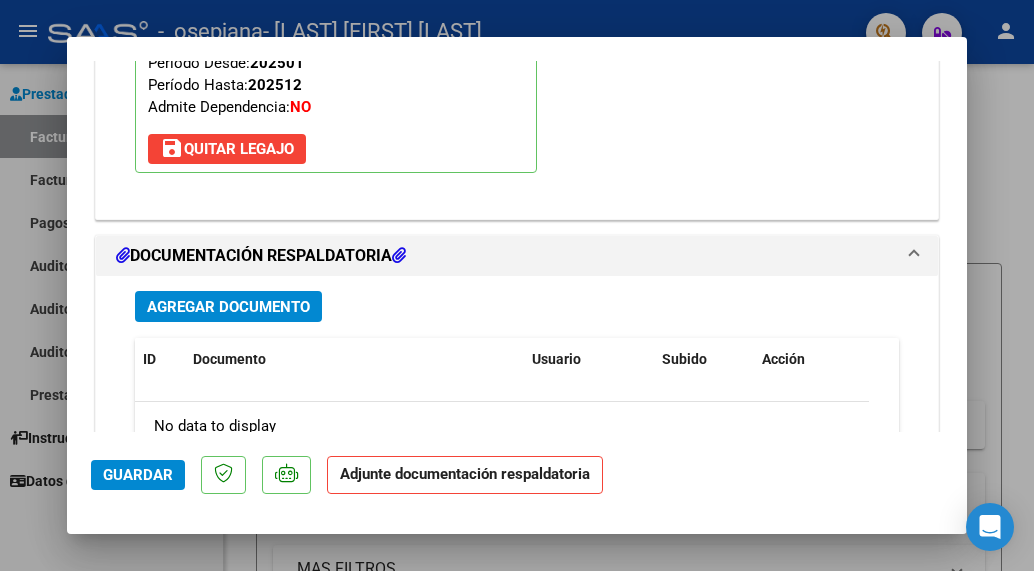 scroll, scrollTop: 2049, scrollLeft: 0, axis: vertical 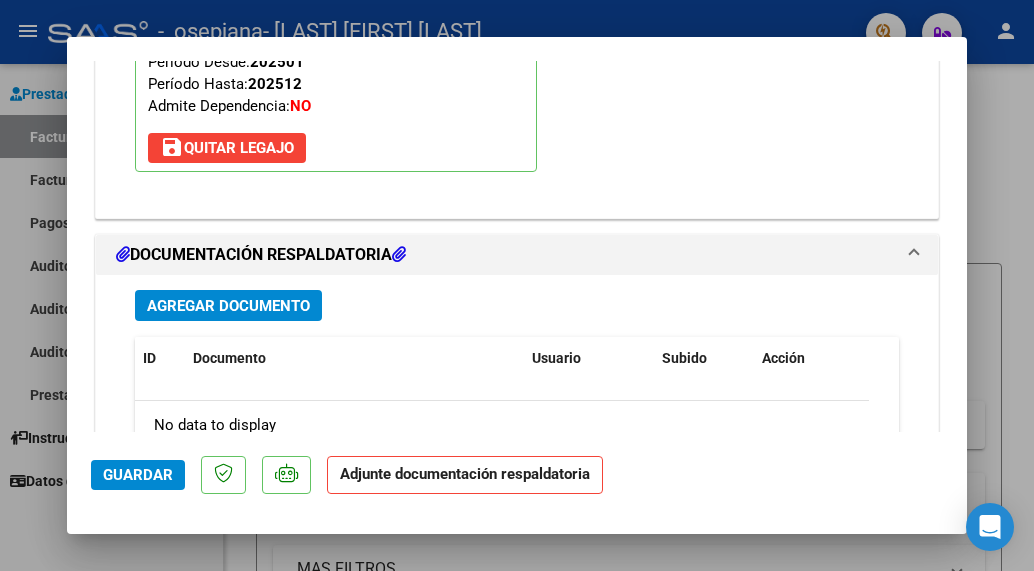 click on "Agregar Documento" at bounding box center [228, 306] 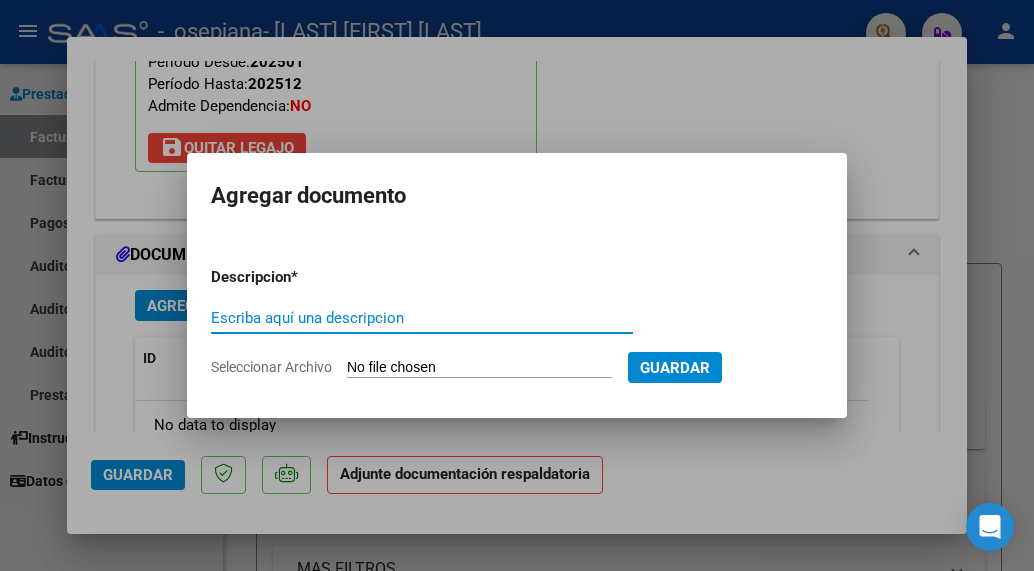 click on "Escriba aquí una descripcion" at bounding box center [422, 318] 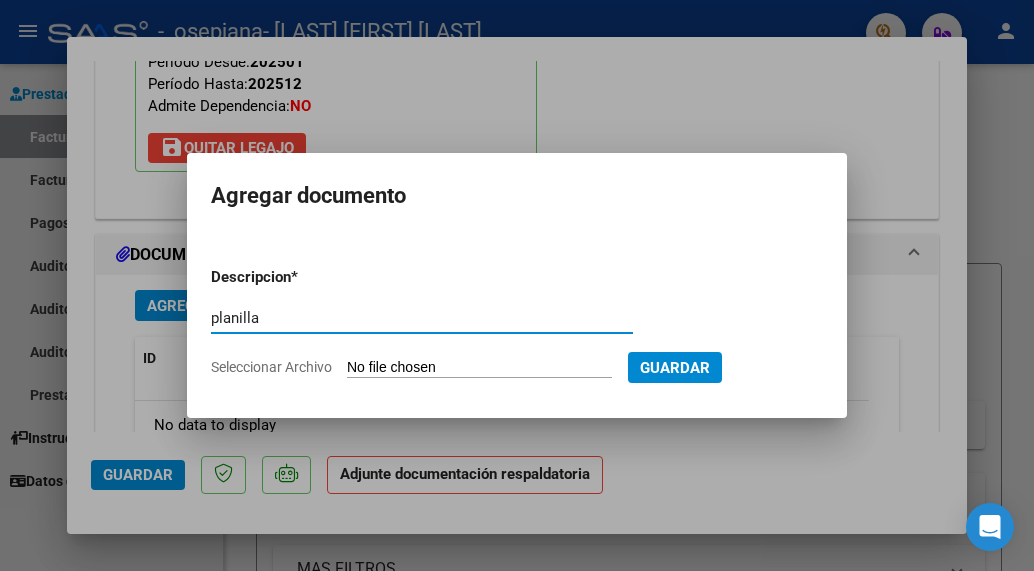 type on "planilla" 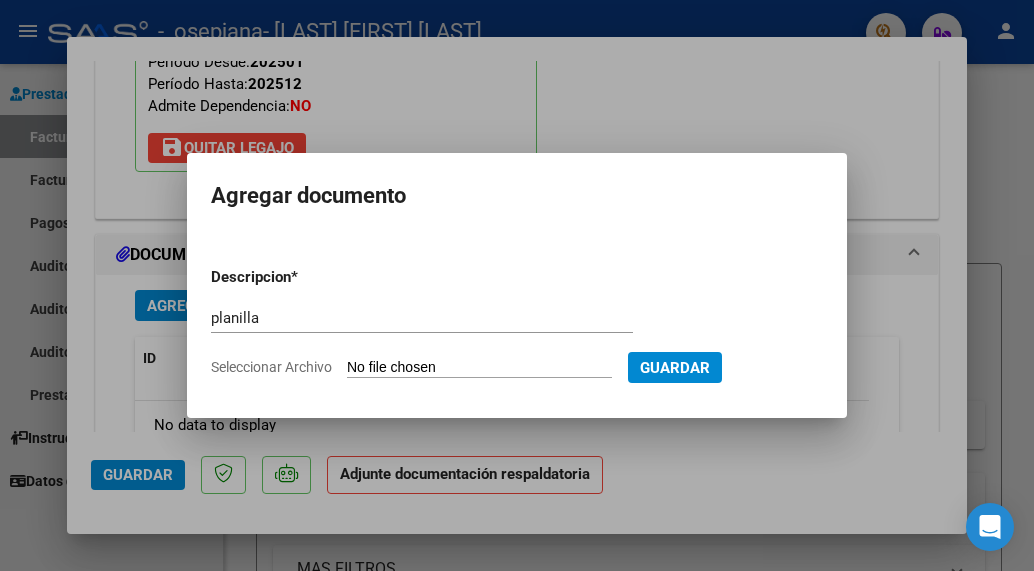 click on "Seleccionar Archivo" at bounding box center [479, 368] 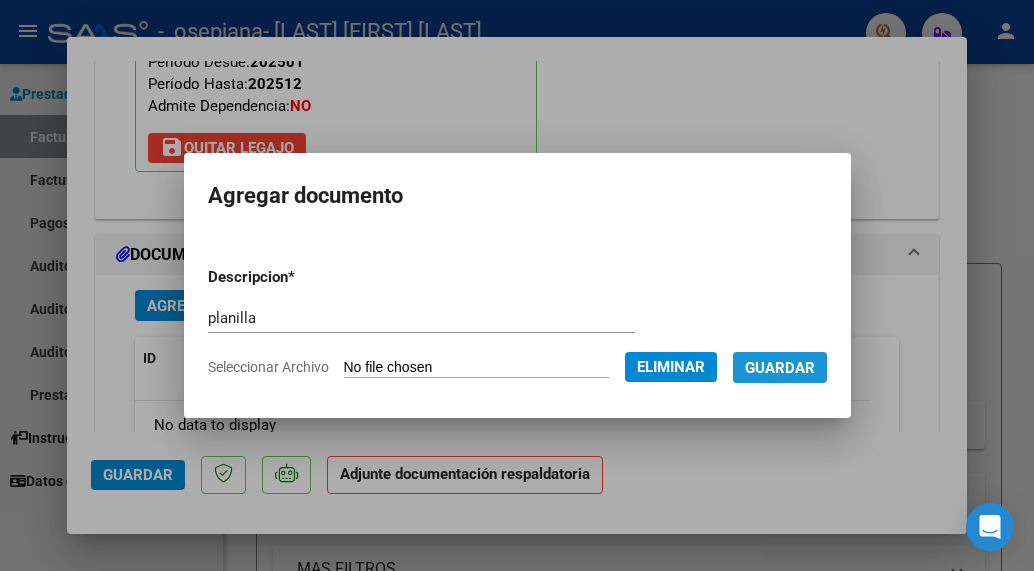 click on "Guardar" at bounding box center (780, 368) 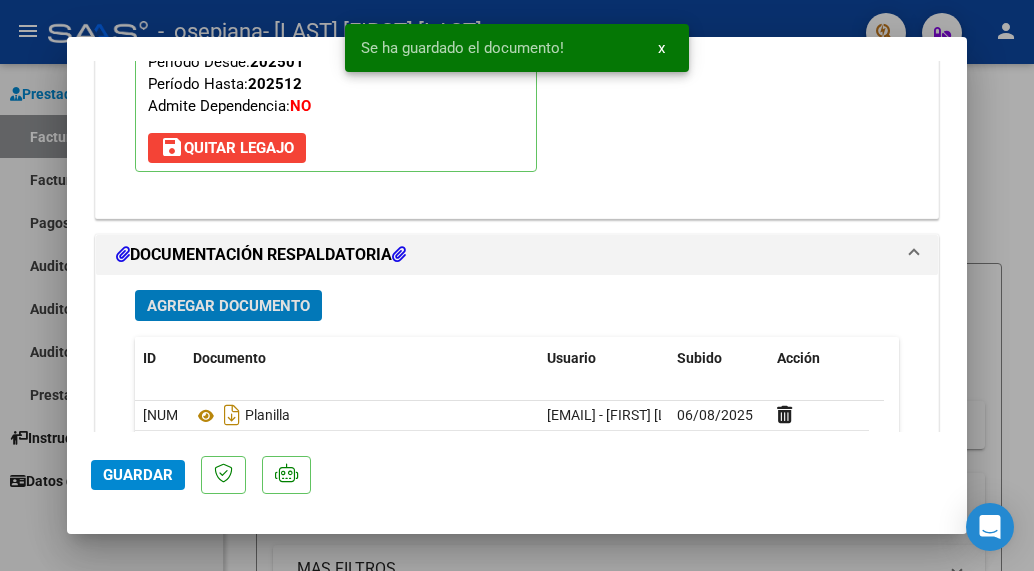 click on "Guardar" 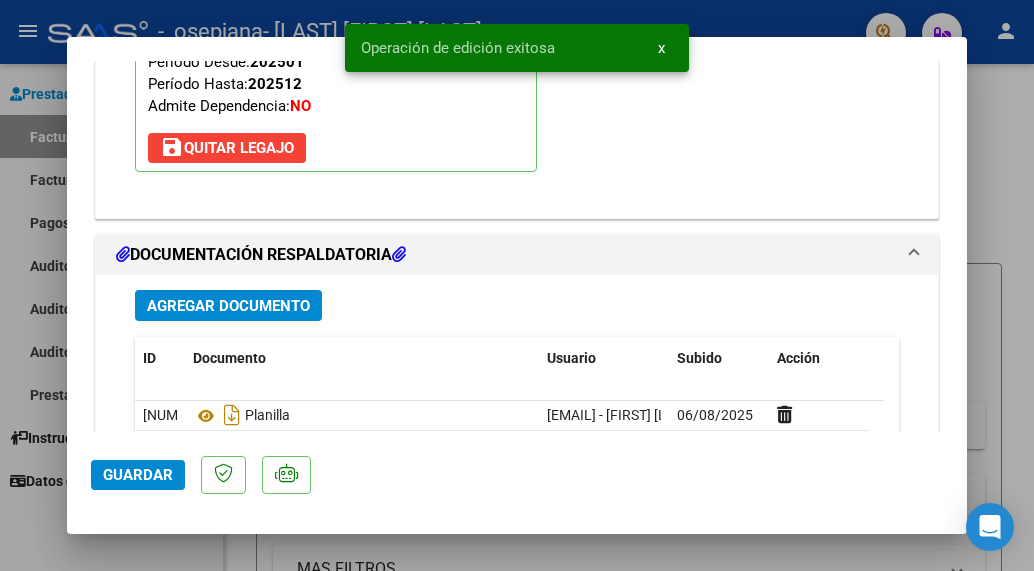click at bounding box center [517, 285] 